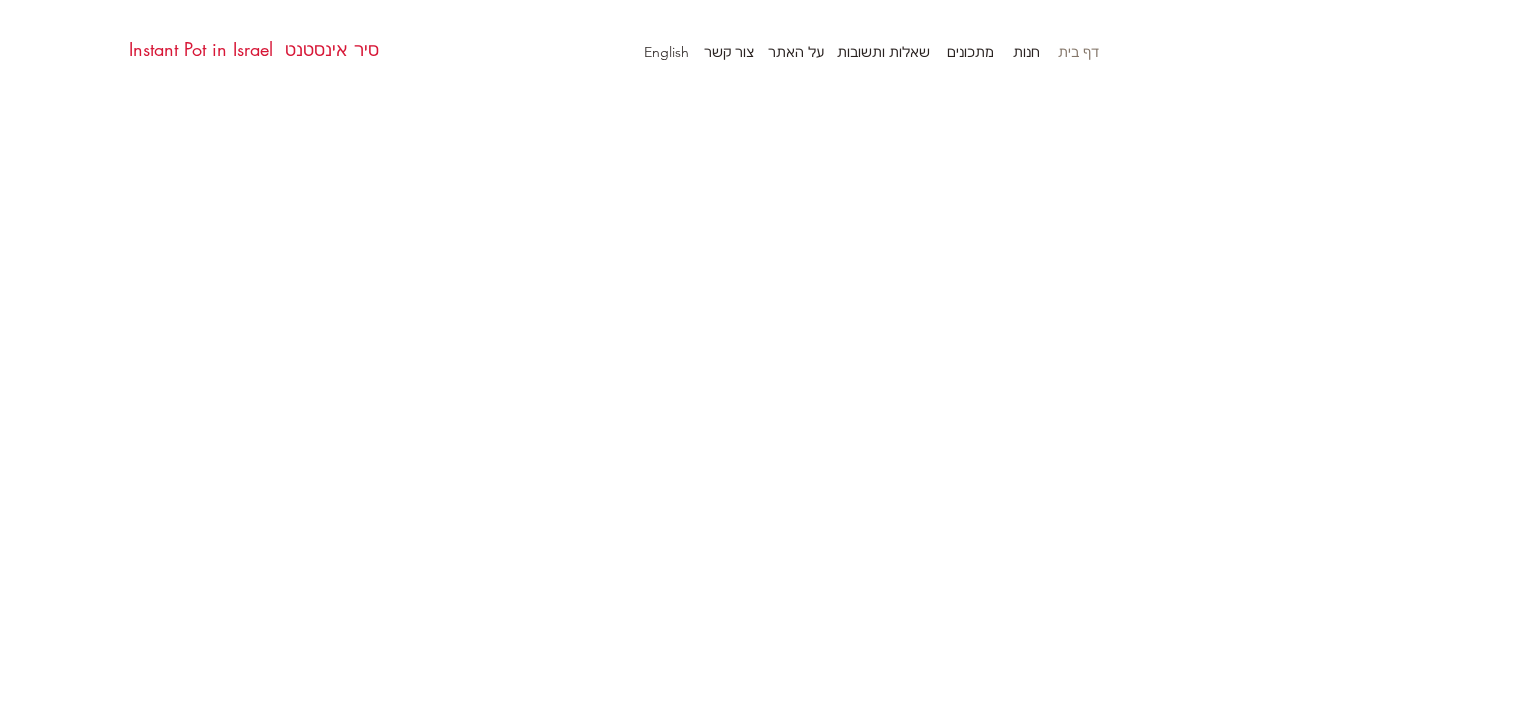 scroll, scrollTop: 0, scrollLeft: 0, axis: both 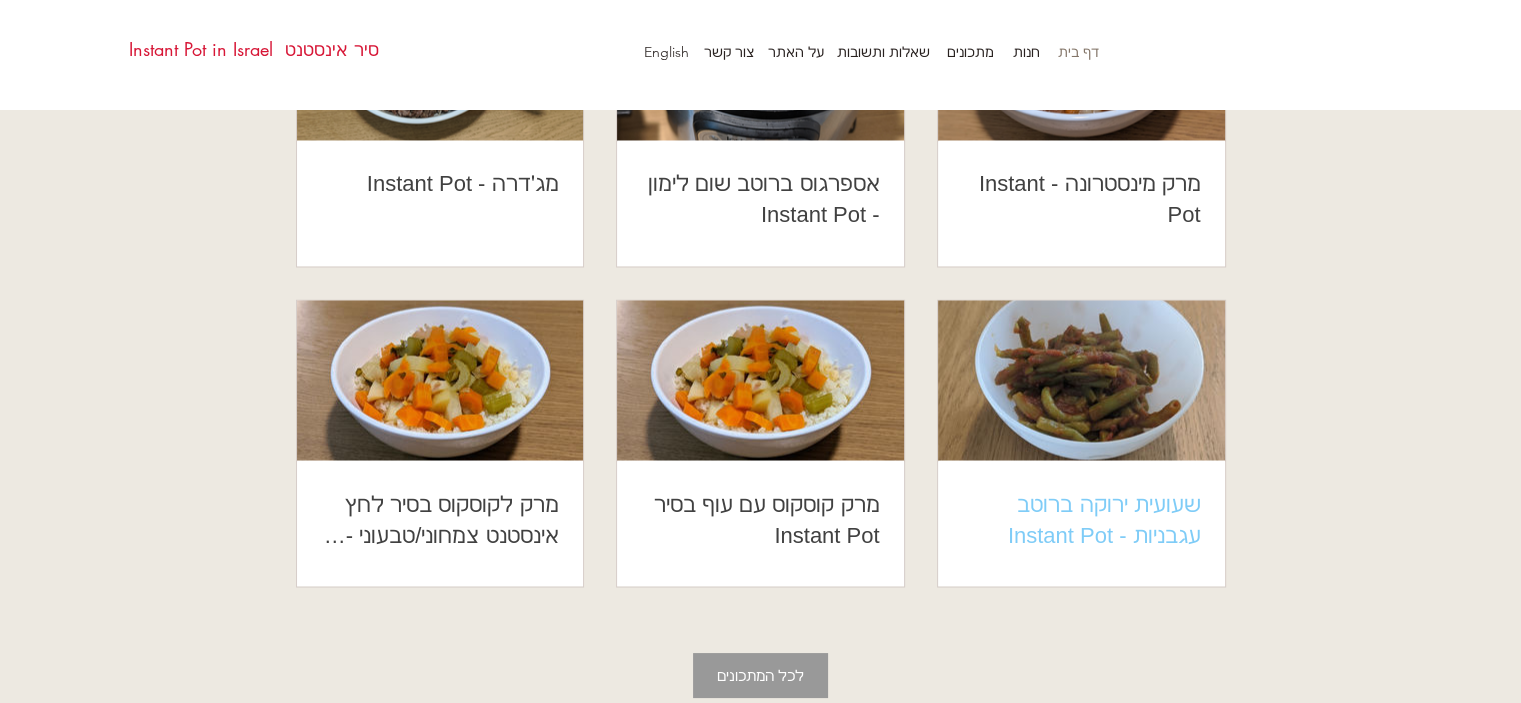 click on "שעועית ירוקה ברוטב עגבניות - Instant Pot" at bounding box center (1081, 520) 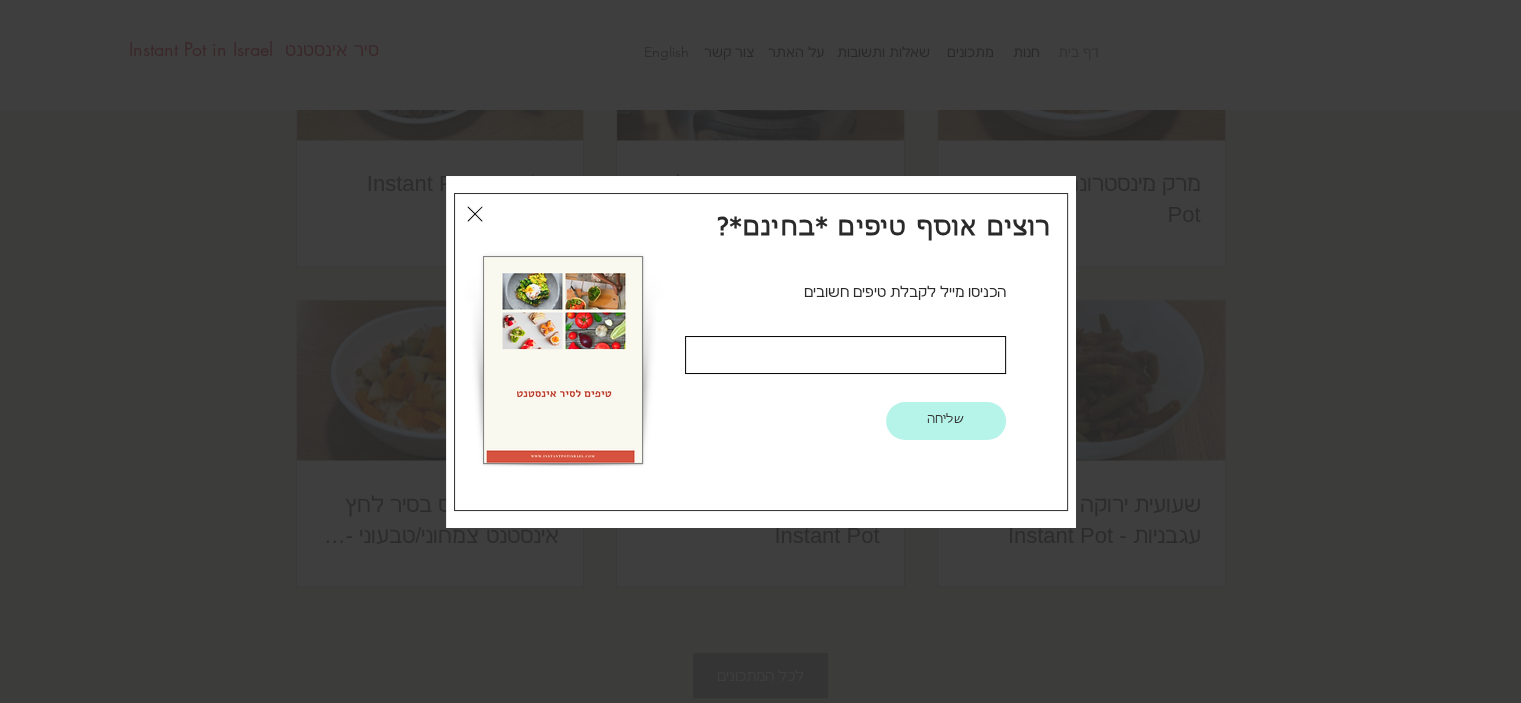 click at bounding box center [475, 214] 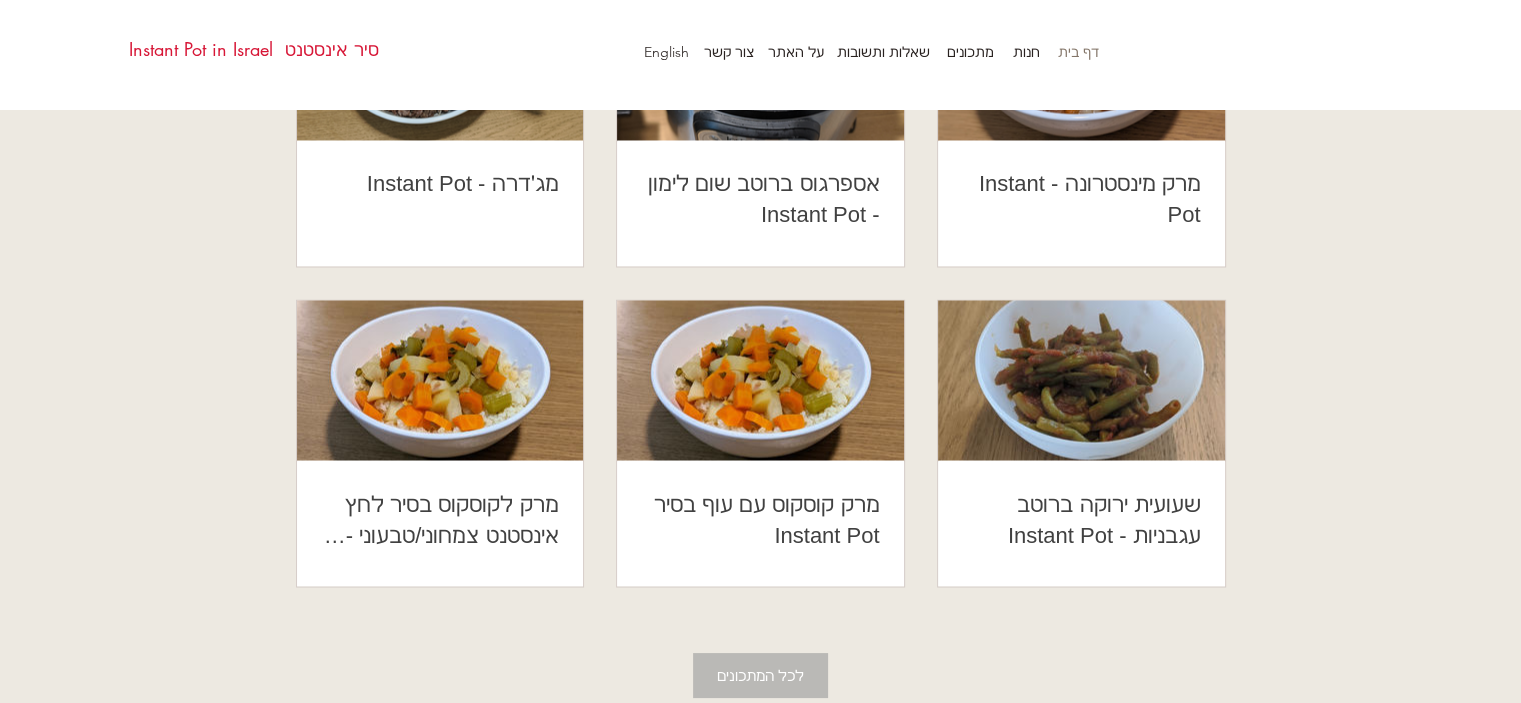 click on "לכל המתכונים" at bounding box center [760, 675] 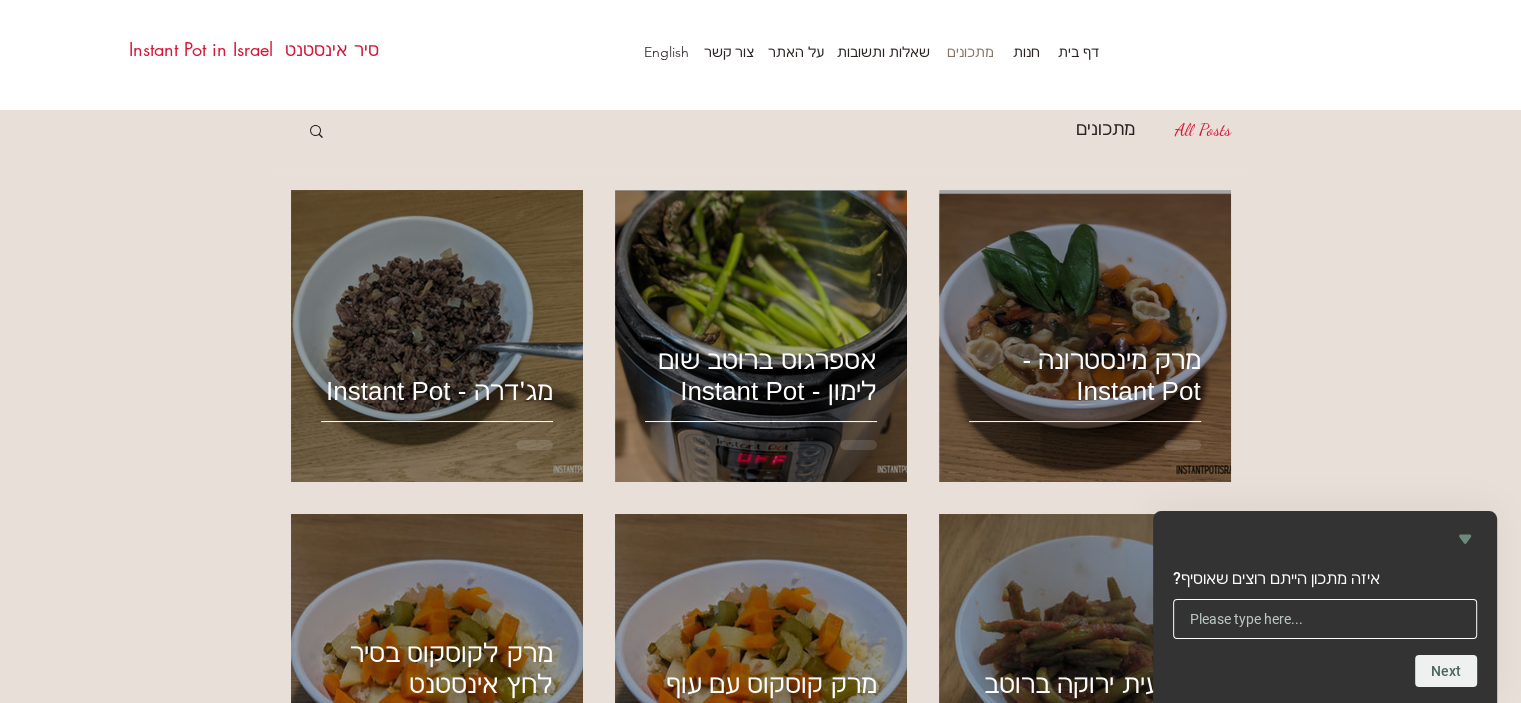 scroll, scrollTop: 0, scrollLeft: 0, axis: both 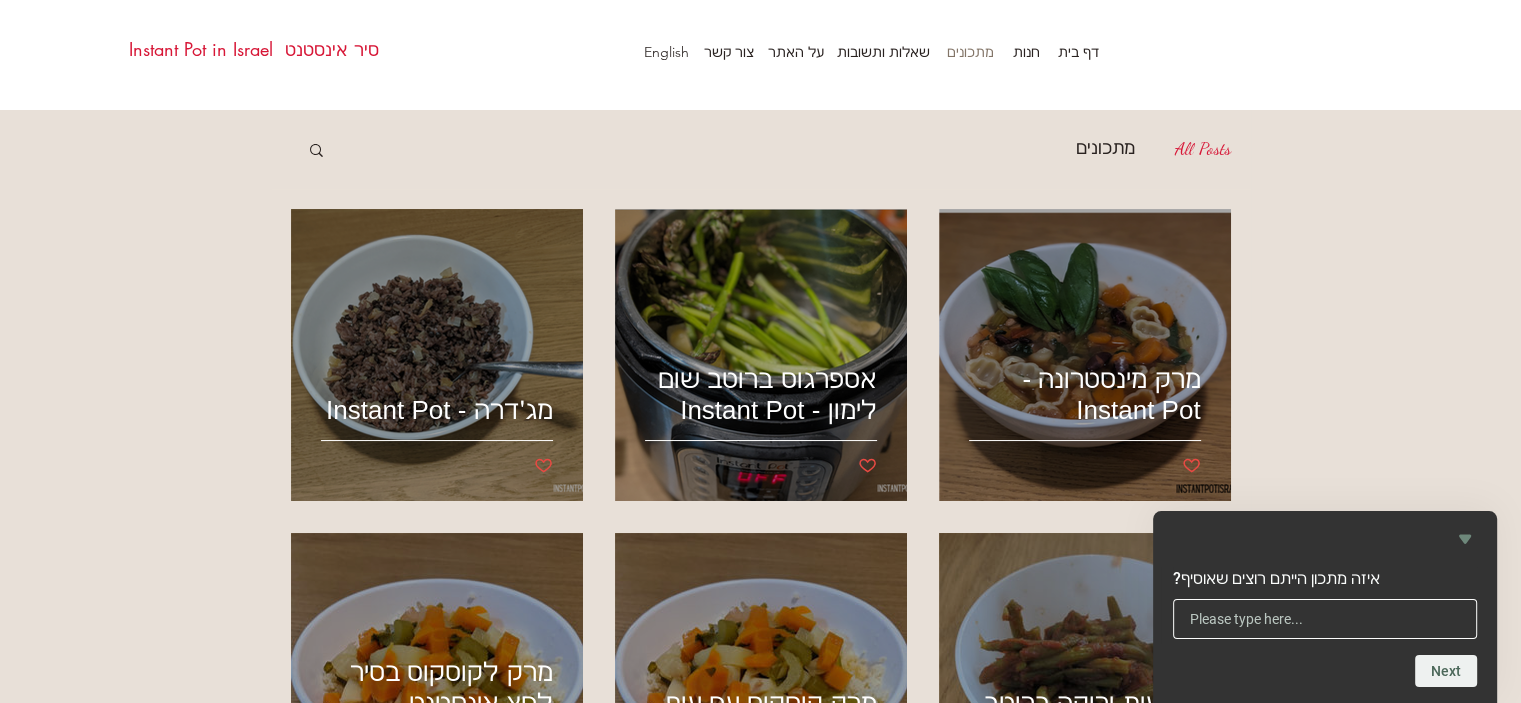 click on "All Posts מתכונים חיפוש מרק מינסטרונה - Instant Pot הפוסט לא סומן בלייק אספרגוס ברוטב שום לימון - Instant Pot  הפוסט לא סומן בלייק מג׳דרה - Instant Pot הפוסט לא סומן בלייק  שעועית ירוקה ברוטב עגבניות - Instant Pot הפוסט לא סומן בלייק מרק קוסקוס עם עוף בסיר Instant Pot הפוסט לא סומן בלייק מרק לקוסקוס בסיר לחץ אינסטנט צמחוני/טבעוני - Instant Pot הפוסט לא סומן בלייק תבשיל בקר וירקות שורש בסיר לחץ אינסטנט - Instant Pot הפוסט לא סומן בלייק מרק תפוח אדמה וכרישה בסיר לחץ אינסטנט - Instant Pot הפוסט לא סומן בלייק ברוקולי מאודה בסיר לחץ אינסטנט - Instant Pot 1 לייק. הפוסט לא סומן בלייק 1  אורז בסיר לחץ אינסטנט - Instant Pot 3 1 1 1 2 2" at bounding box center (760, 1287) 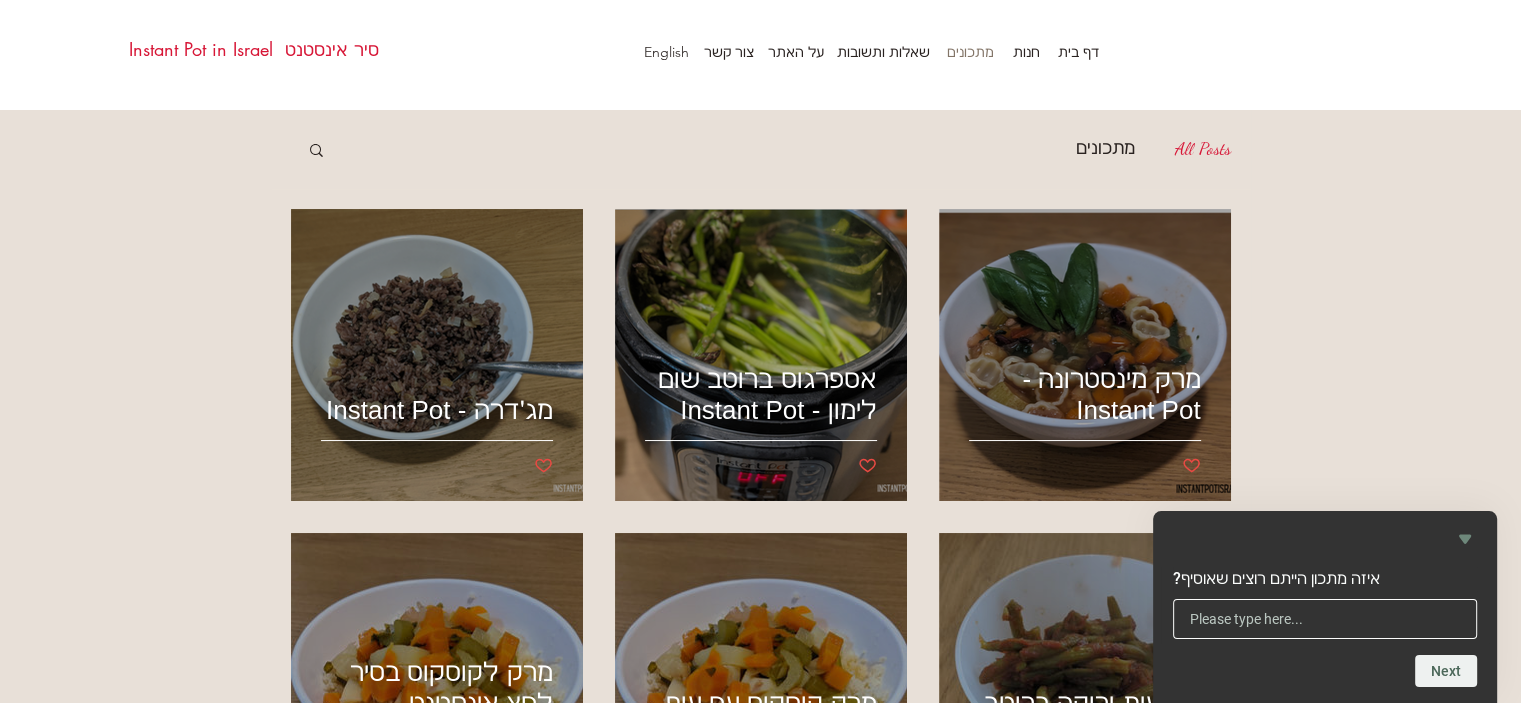 click at bounding box center [1465, 539] 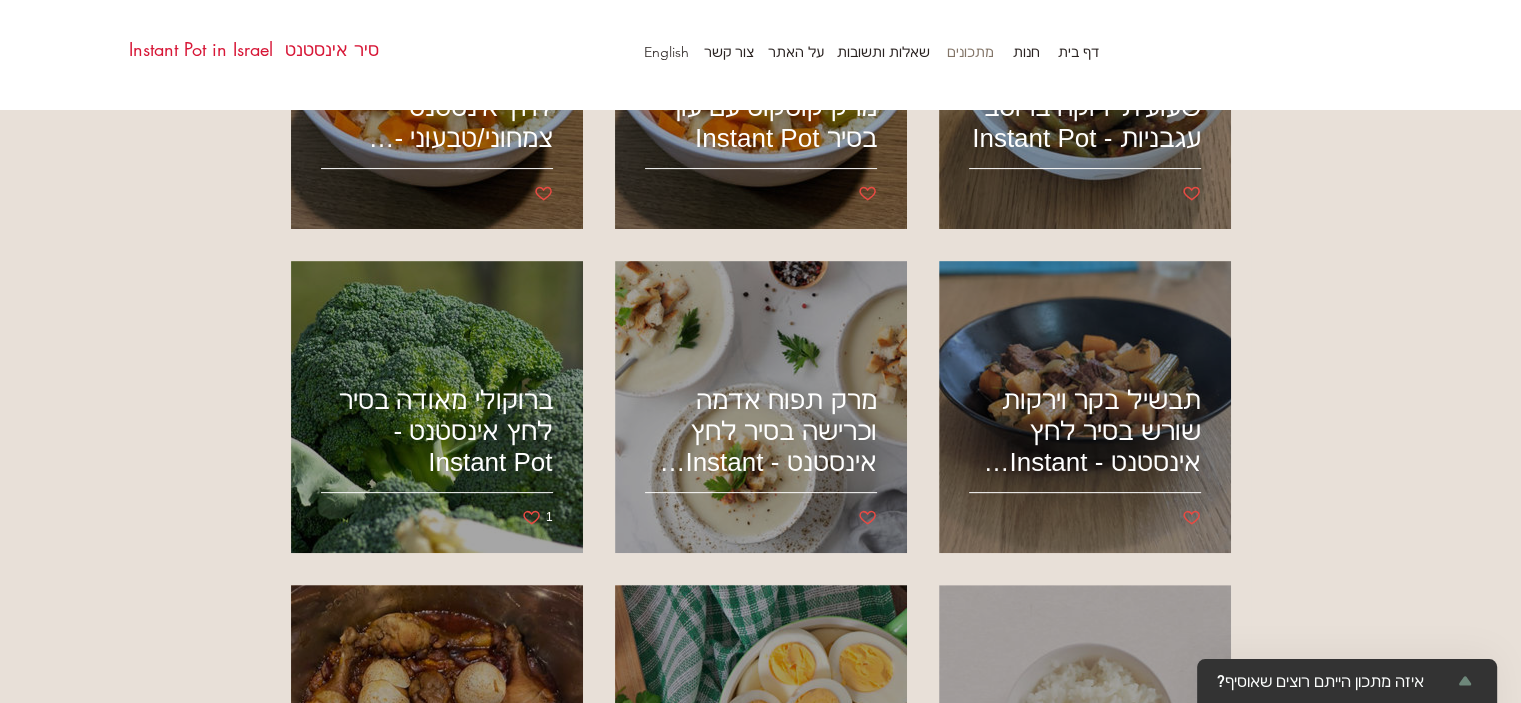 scroll, scrollTop: 627, scrollLeft: 0, axis: vertical 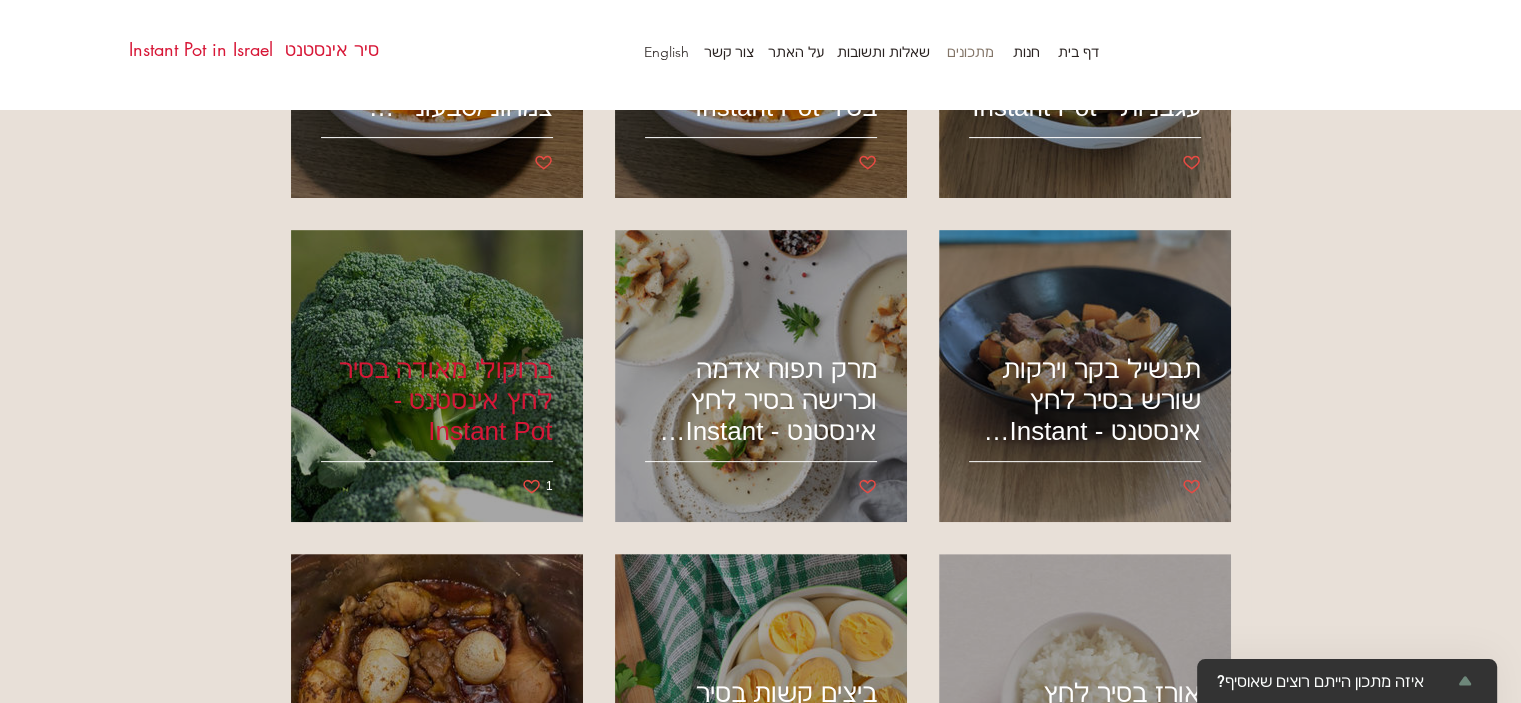 click on "ברוקולי מאודה בסיר לחץ אינסטנט - Instant Pot" at bounding box center (437, 400) 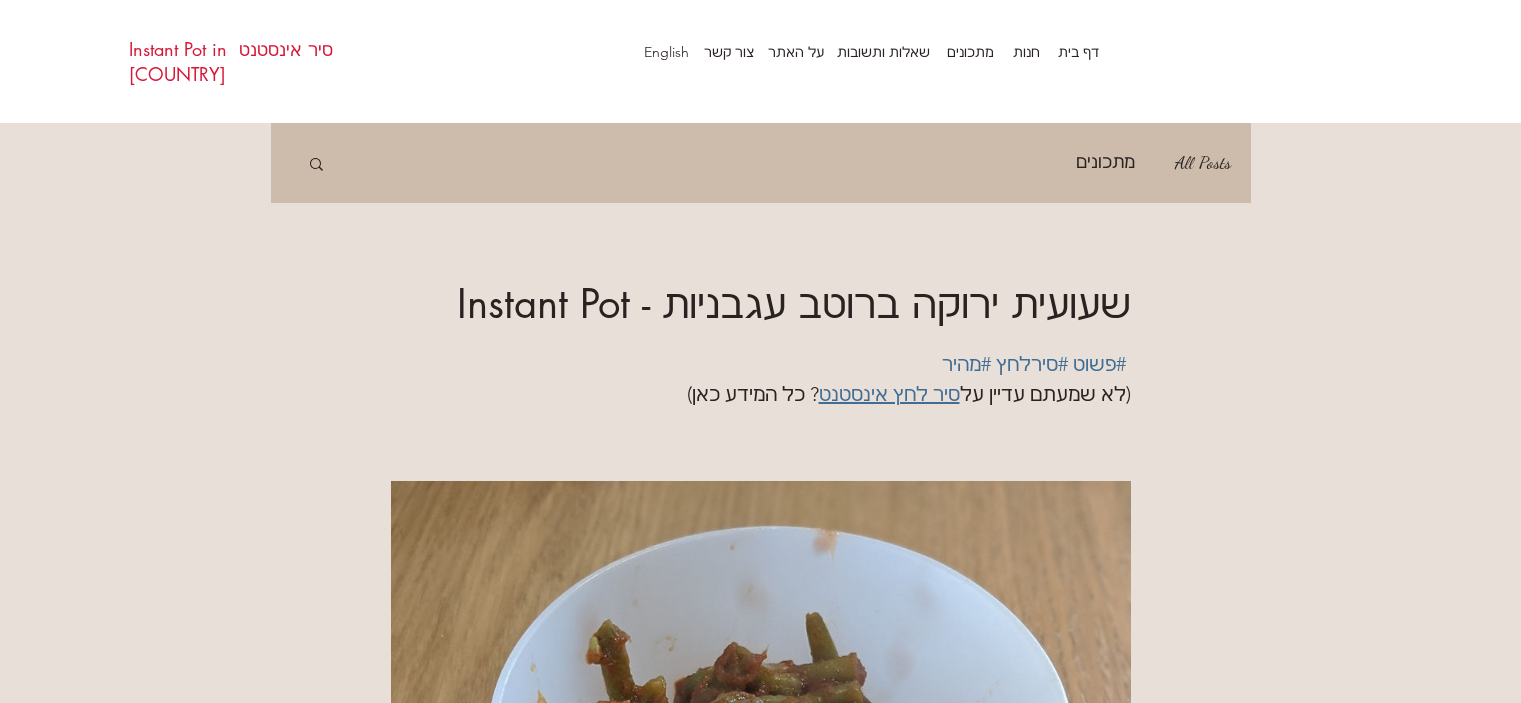scroll, scrollTop: 0, scrollLeft: 0, axis: both 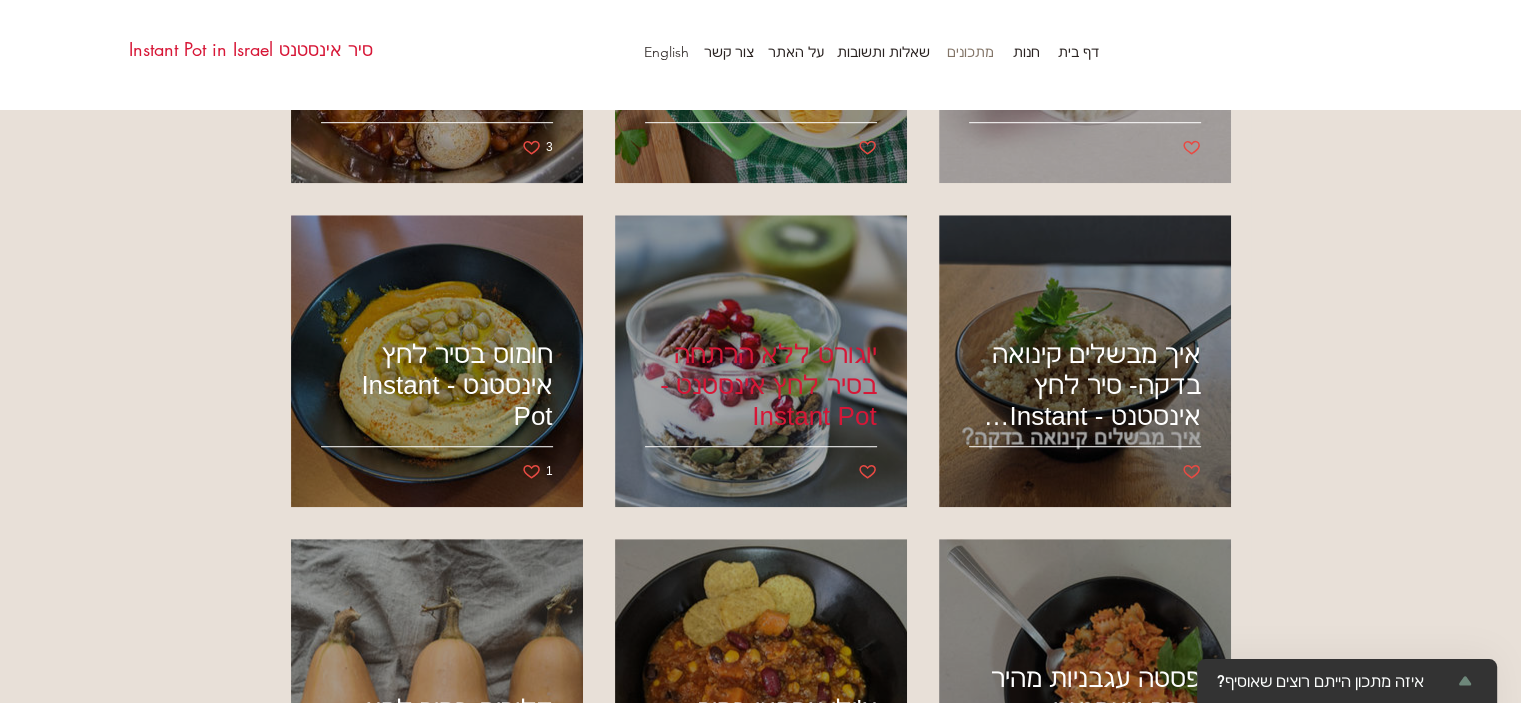 click on "יוגורט ללא הרתחה בסיר לחץ אינסטנט - Instant Pot" at bounding box center [761, 385] 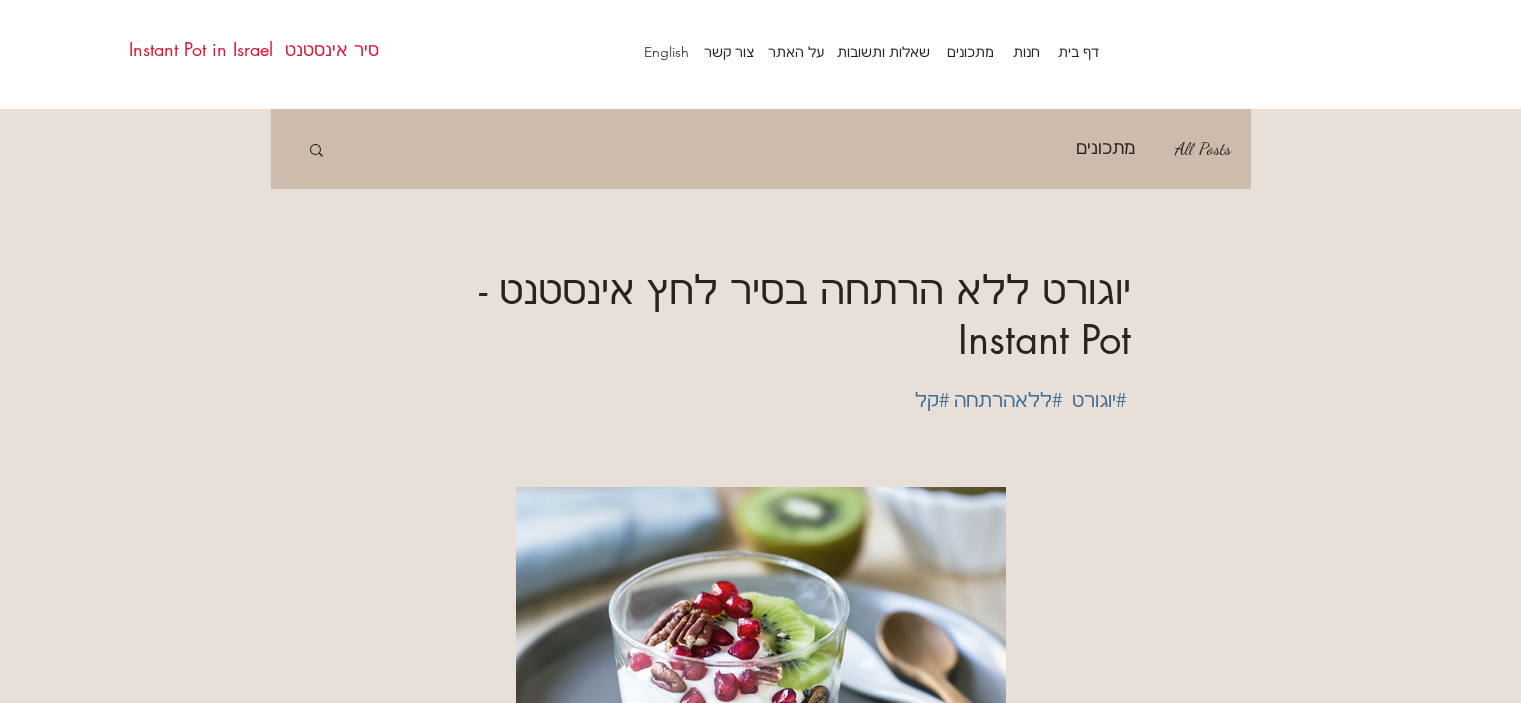 scroll, scrollTop: 0, scrollLeft: 0, axis: both 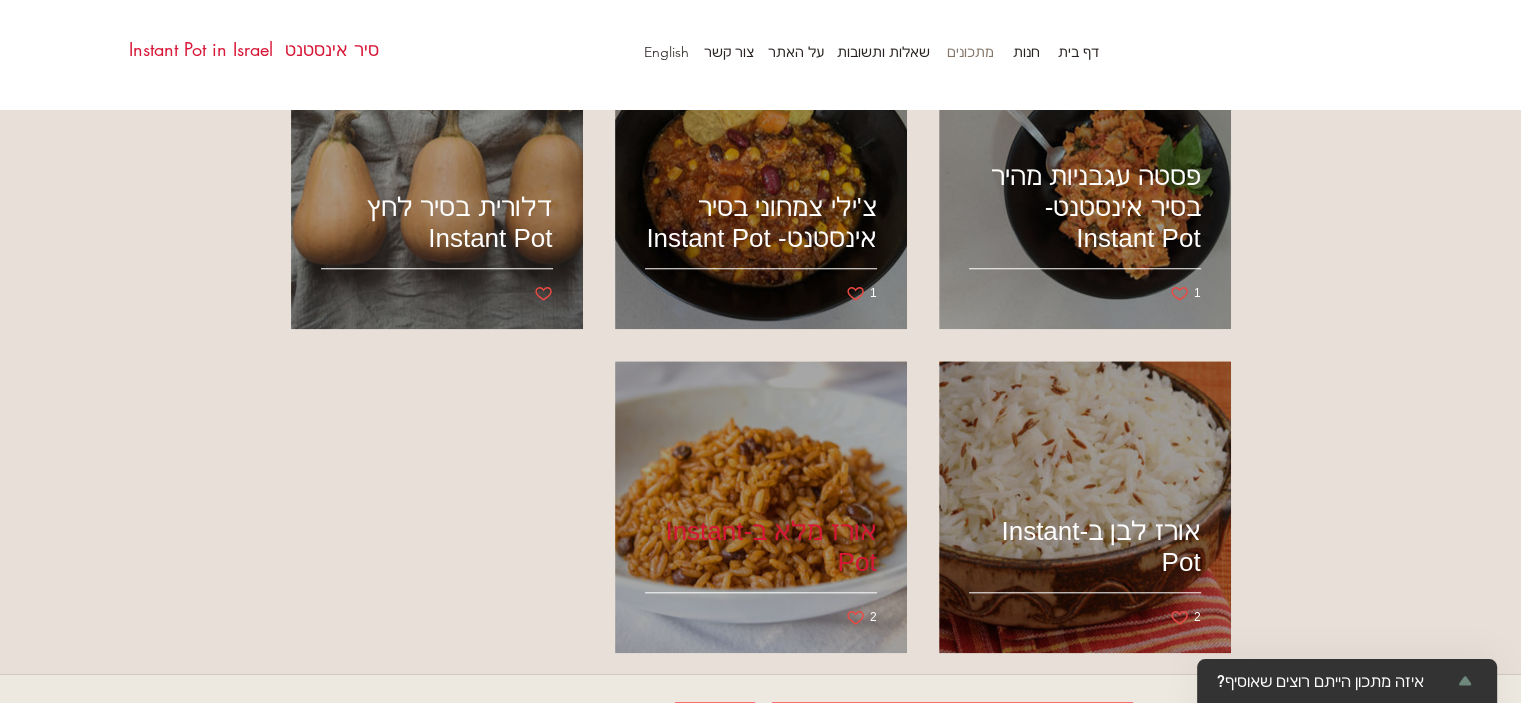 click on "אורז מלא ב-Instant Pot" at bounding box center (761, 547) 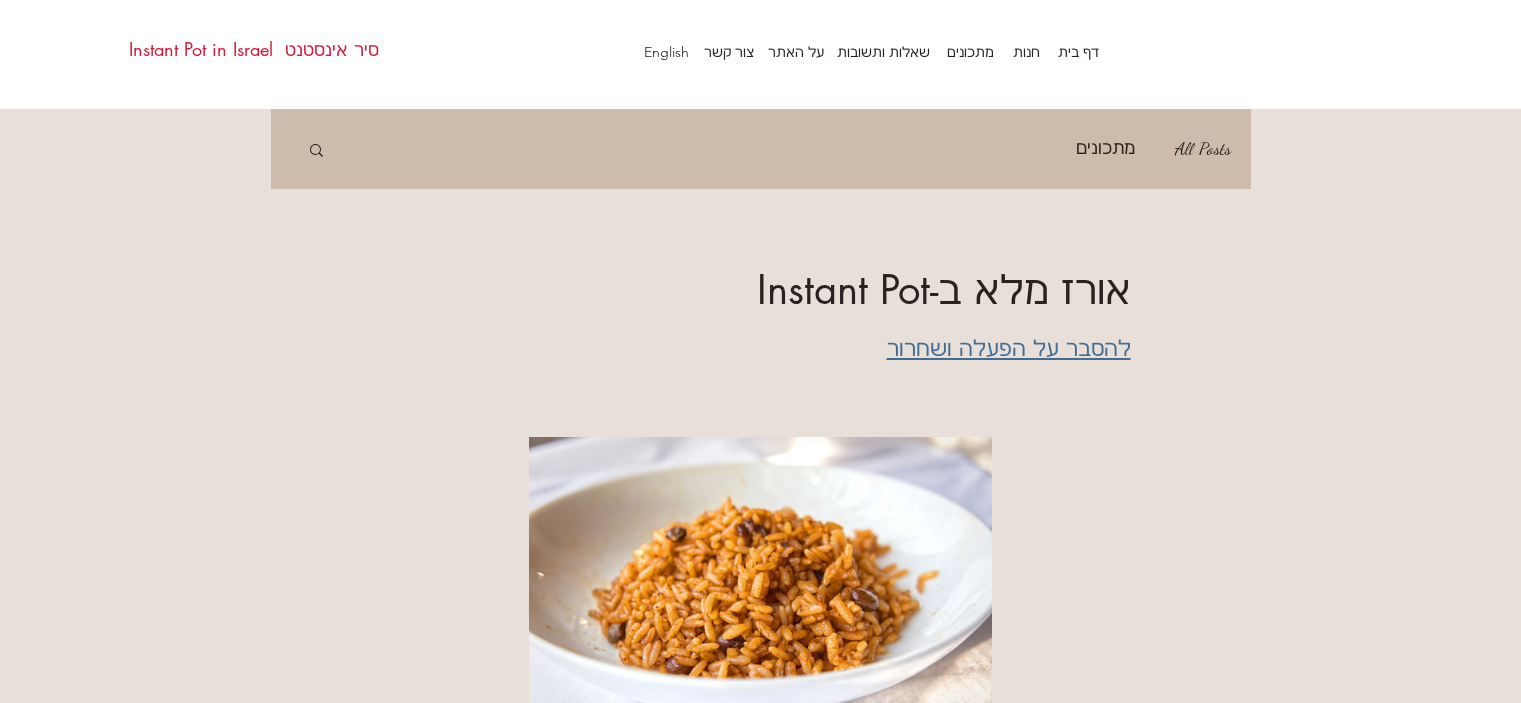 scroll, scrollTop: 0, scrollLeft: 0, axis: both 